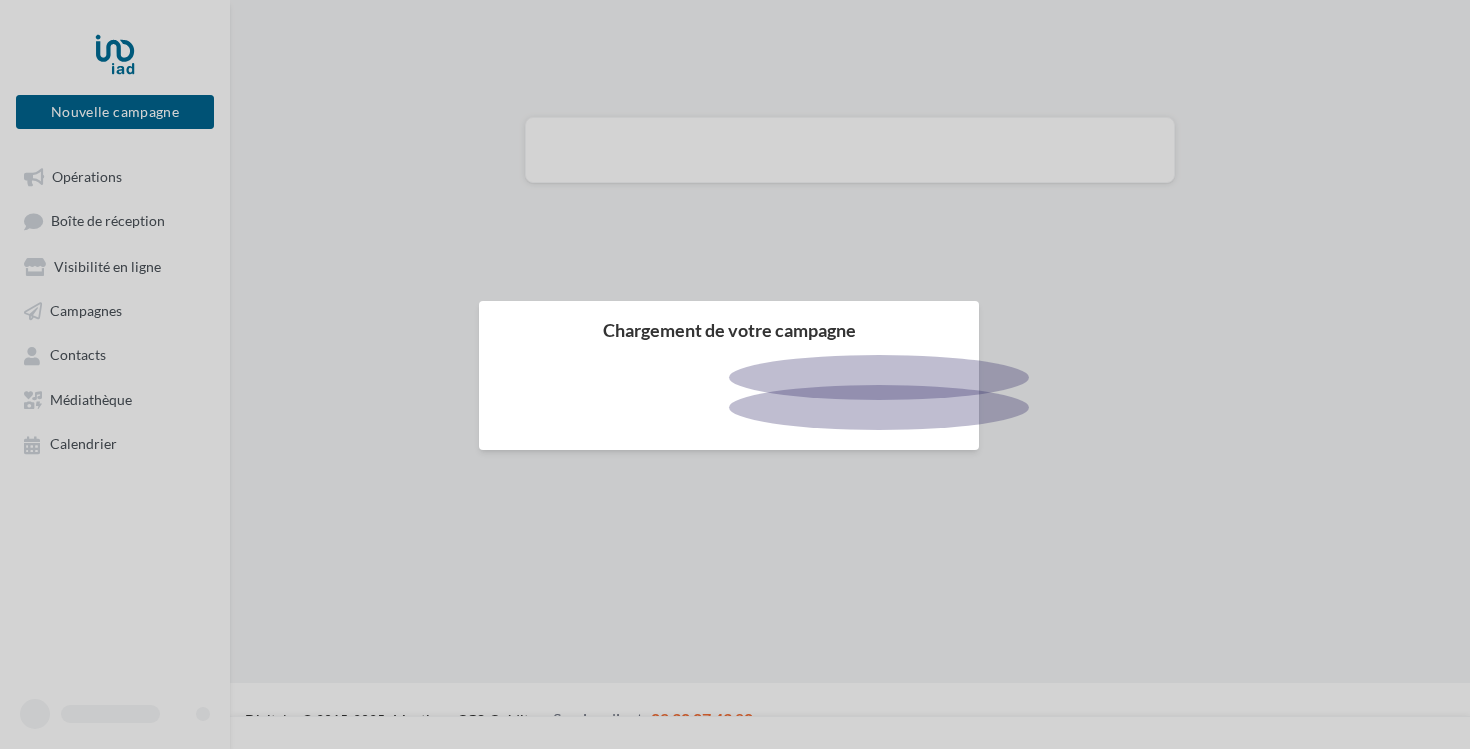 scroll, scrollTop: 0, scrollLeft: 0, axis: both 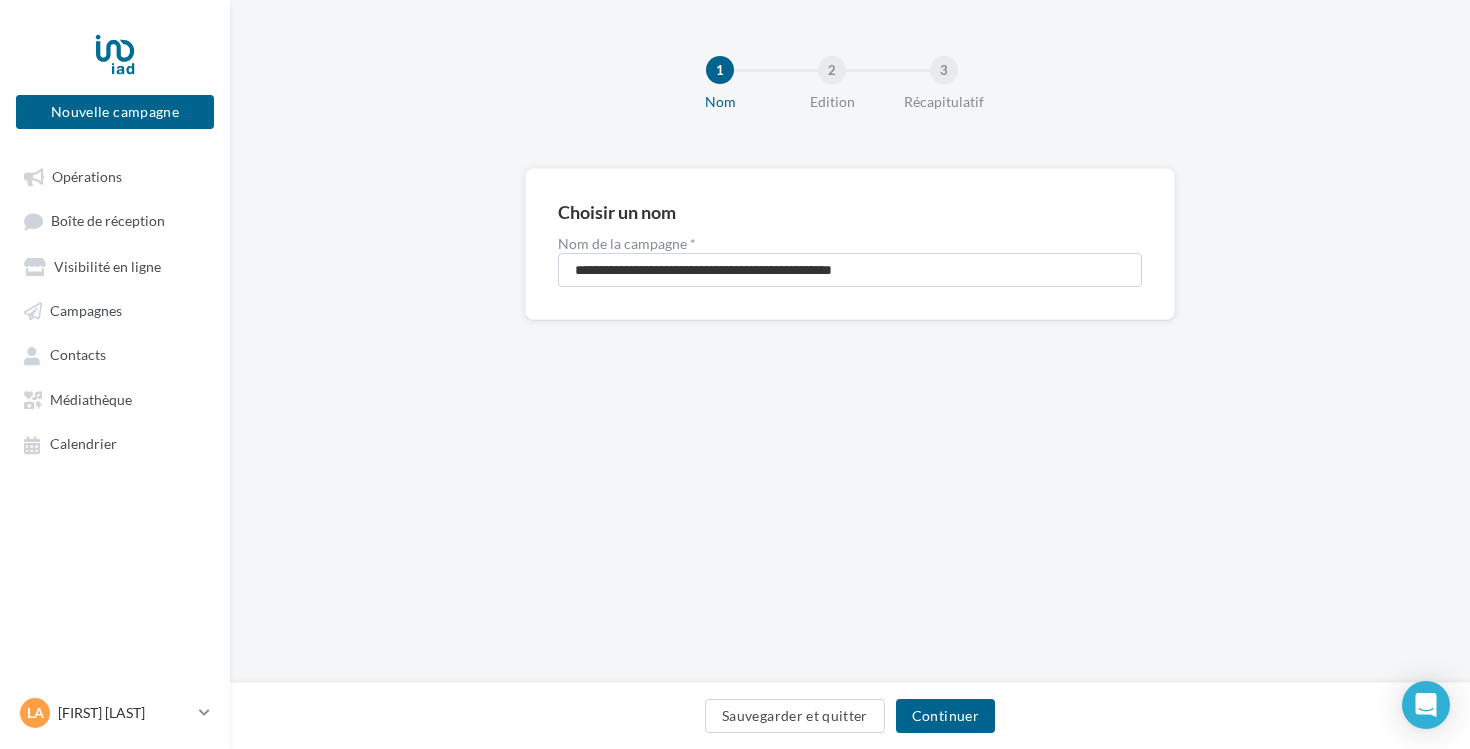 click on "Sauvegarder et quitter      Continuer" at bounding box center (850, 715) 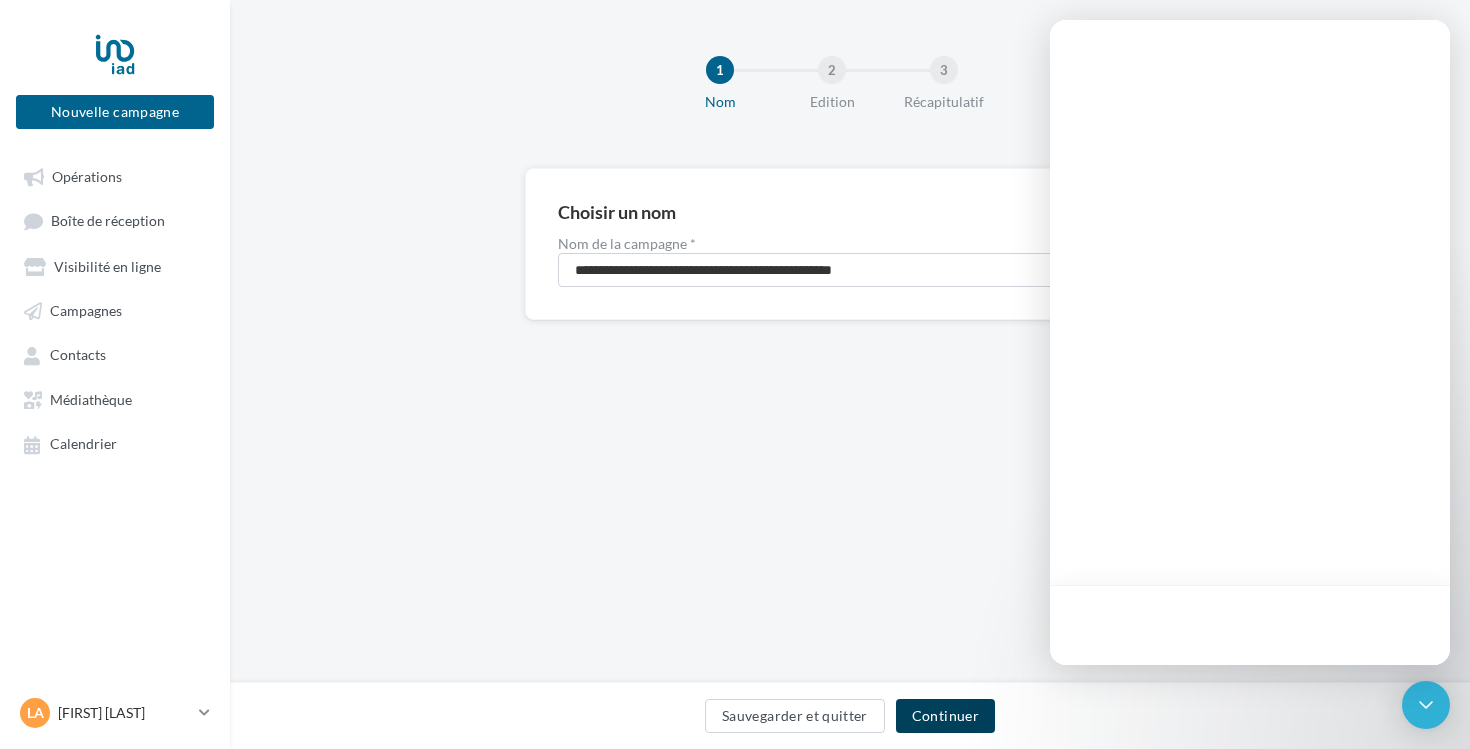 click on "Continuer" at bounding box center (945, 716) 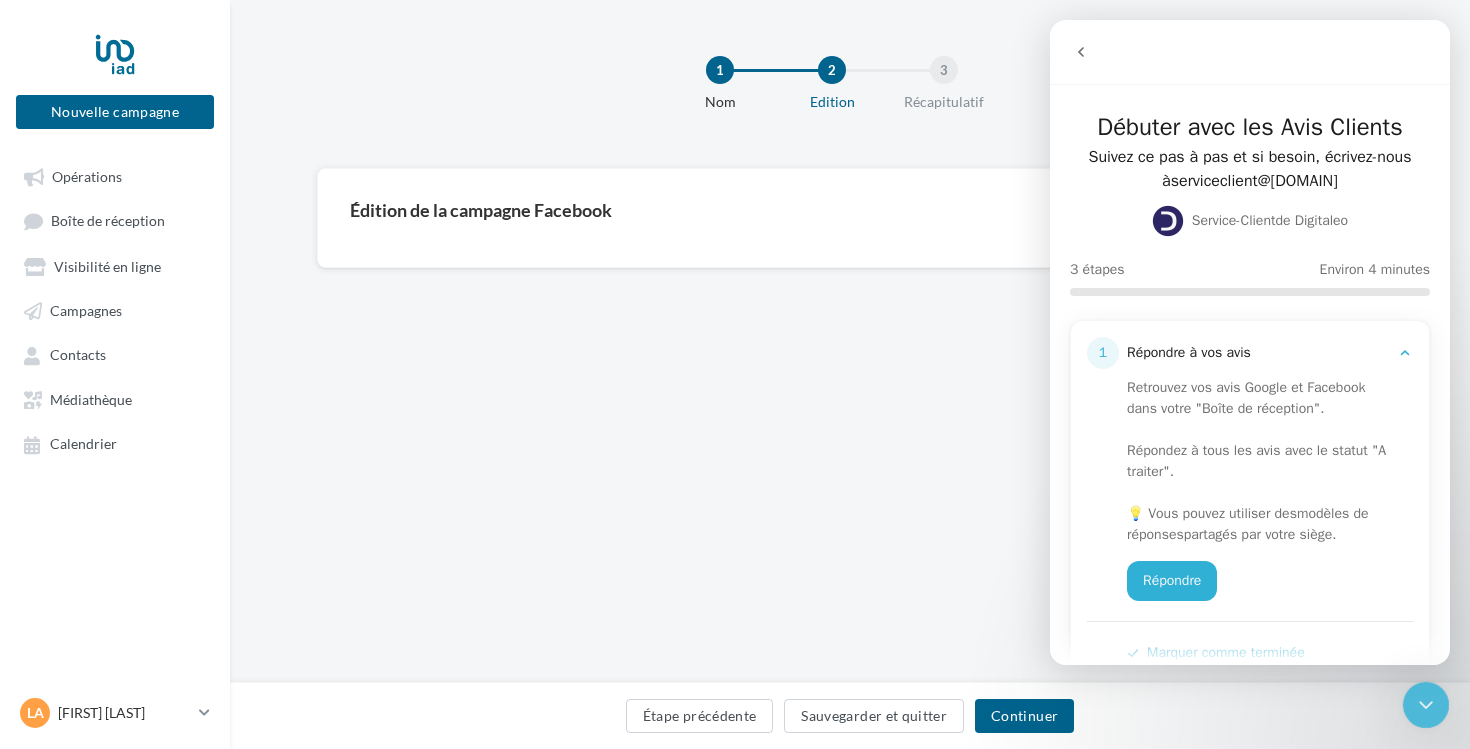 scroll, scrollTop: 0, scrollLeft: 0, axis: both 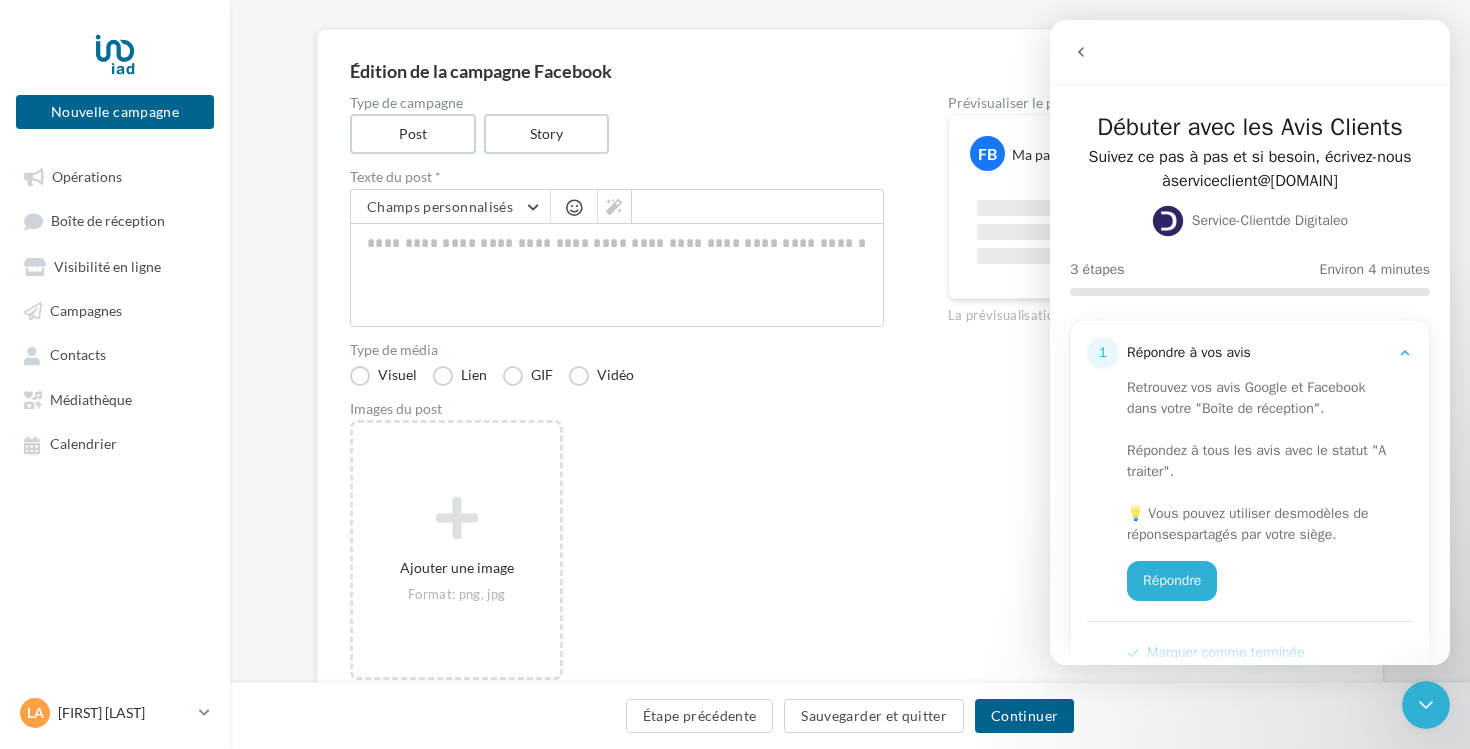 click 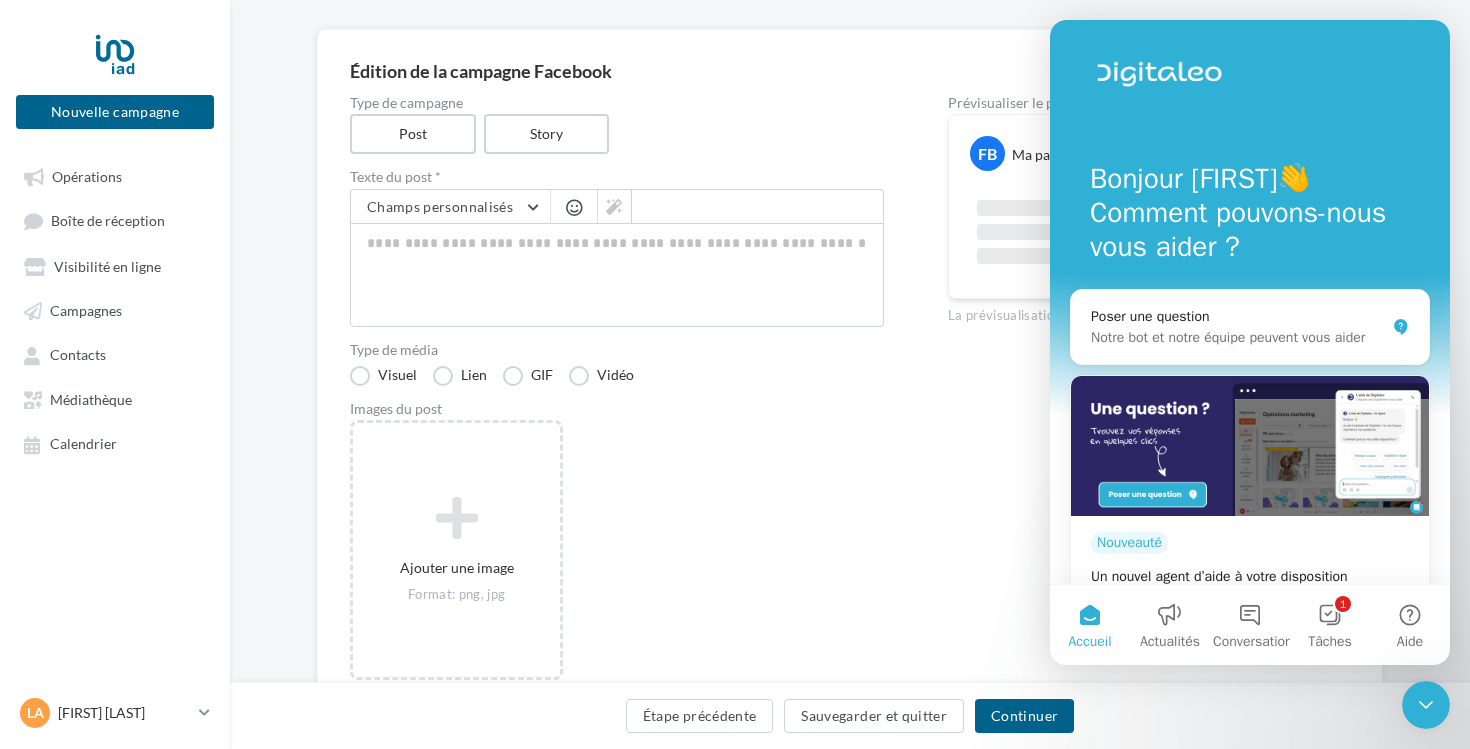 click 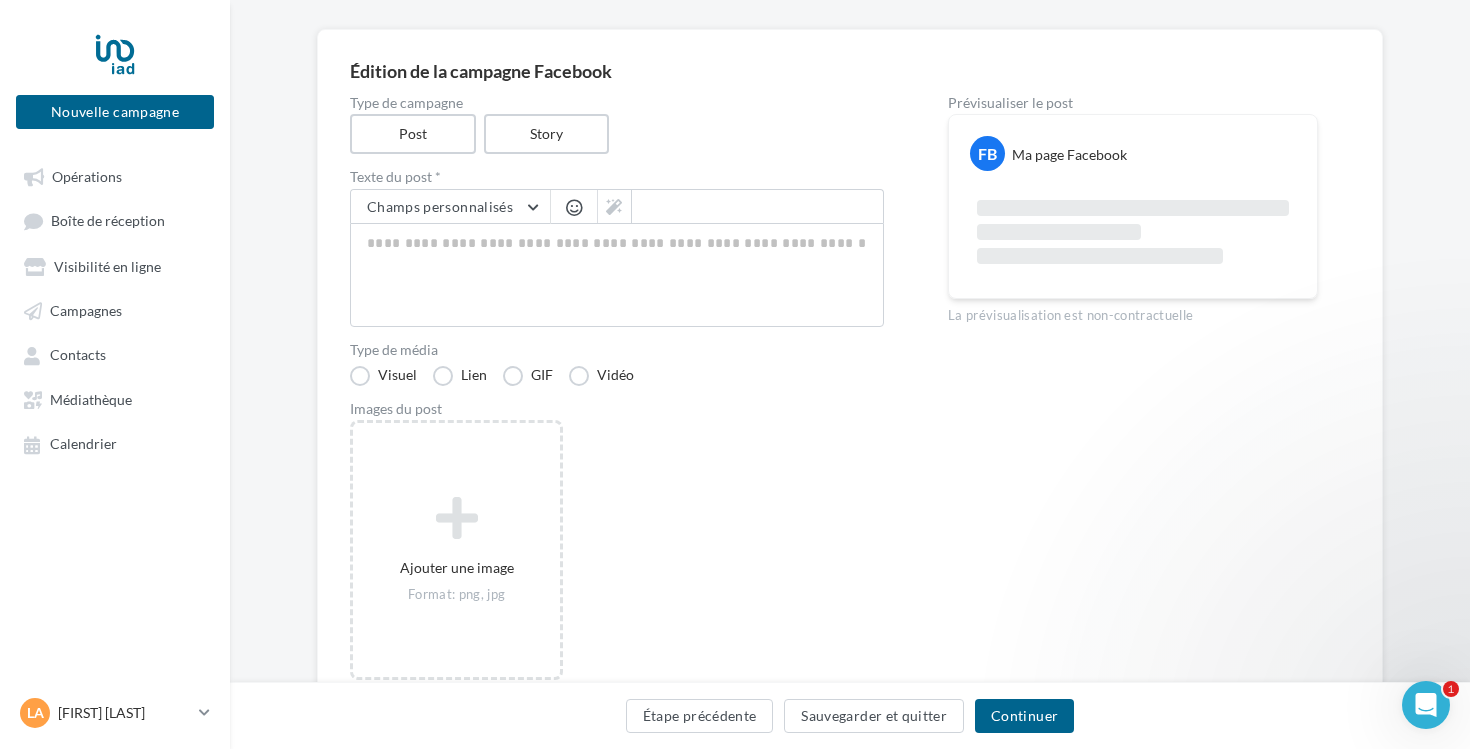 scroll, scrollTop: 0, scrollLeft: 0, axis: both 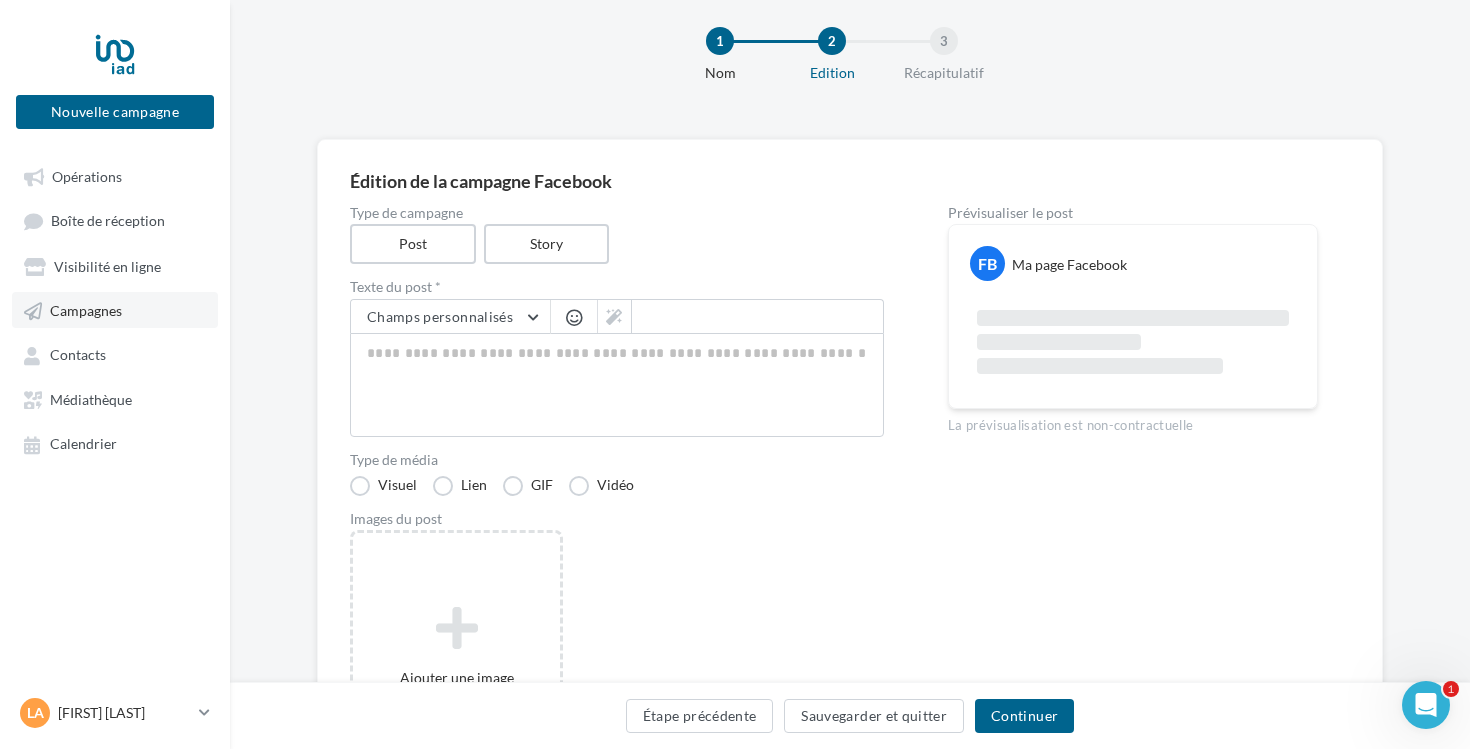 click on "Campagnes" at bounding box center (115, 310) 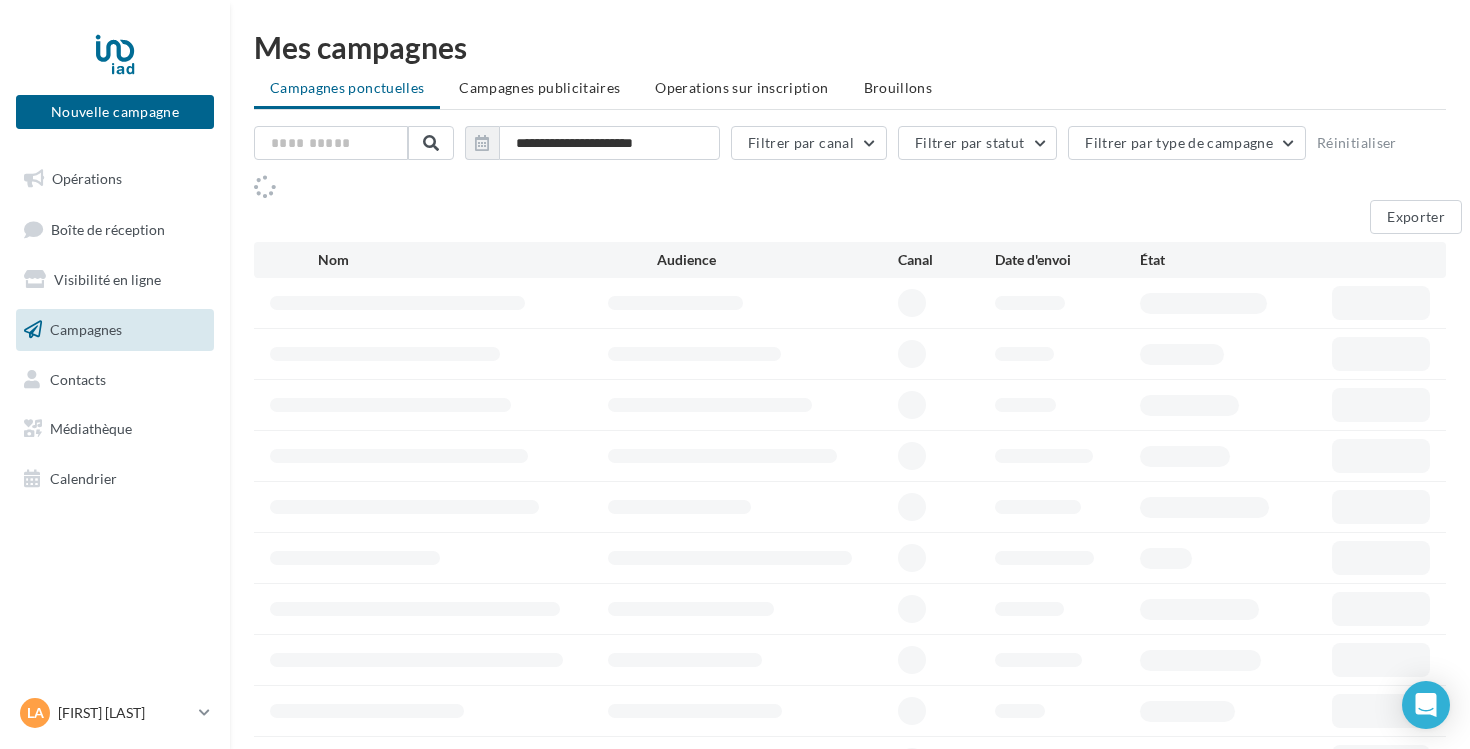 scroll, scrollTop: 0, scrollLeft: 0, axis: both 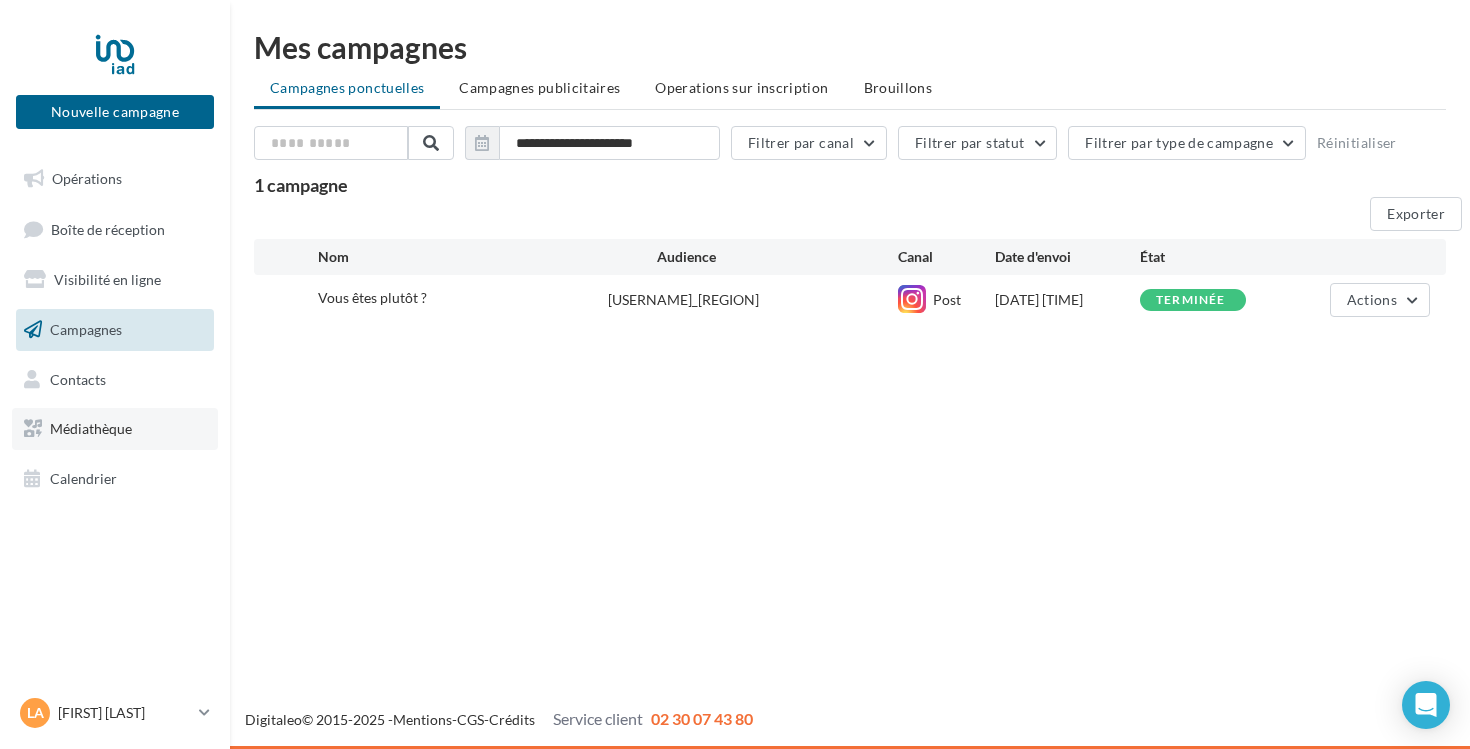 click on "Médiathèque" at bounding box center (91, 428) 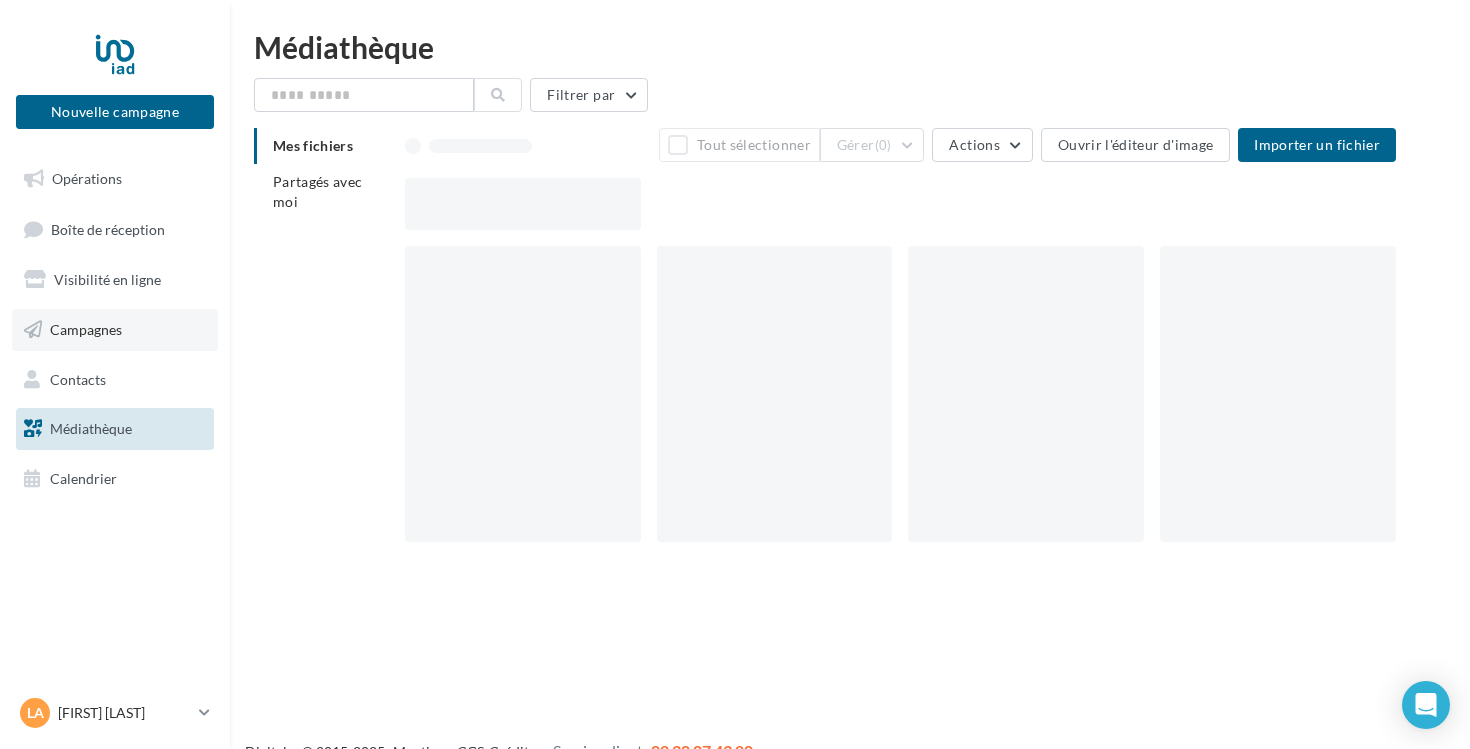 scroll, scrollTop: 0, scrollLeft: 0, axis: both 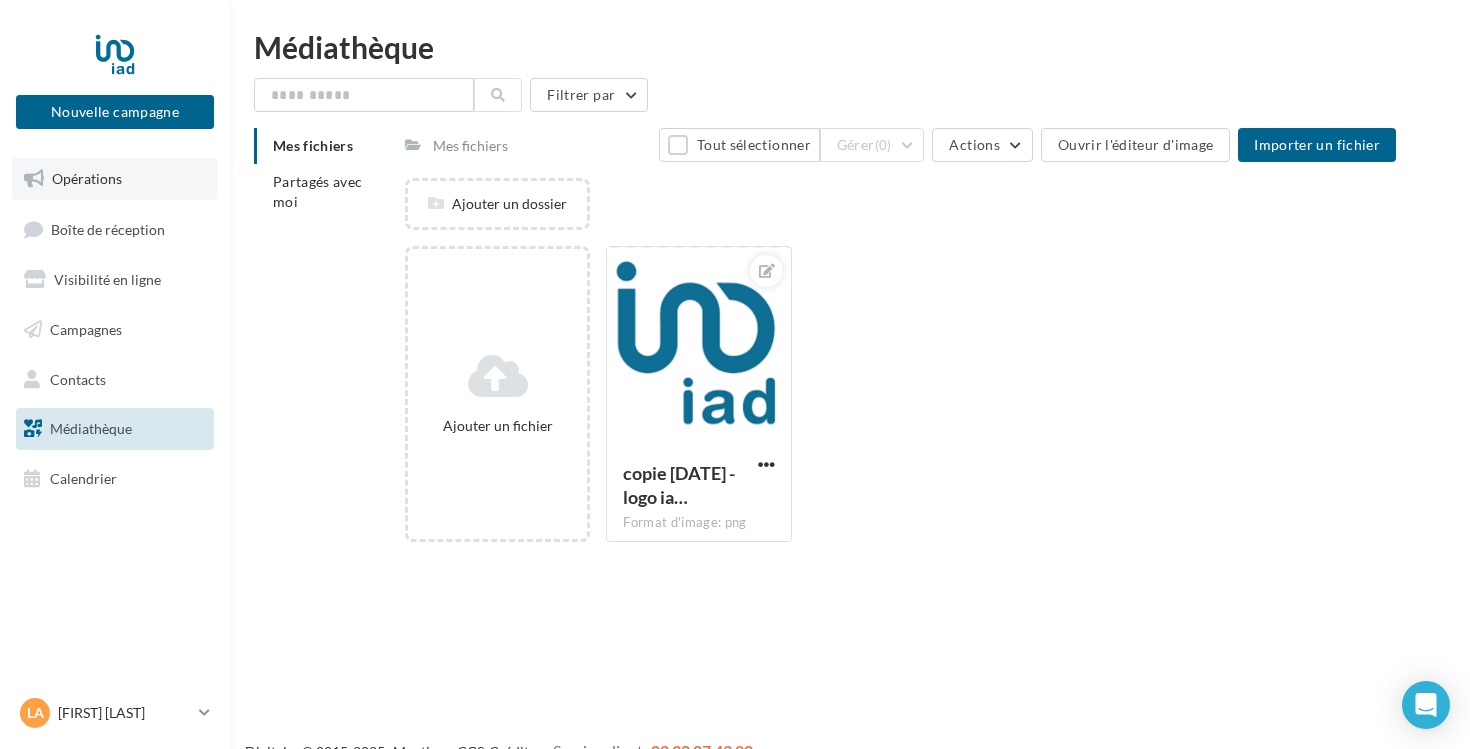 click on "Opérations" at bounding box center (115, 179) 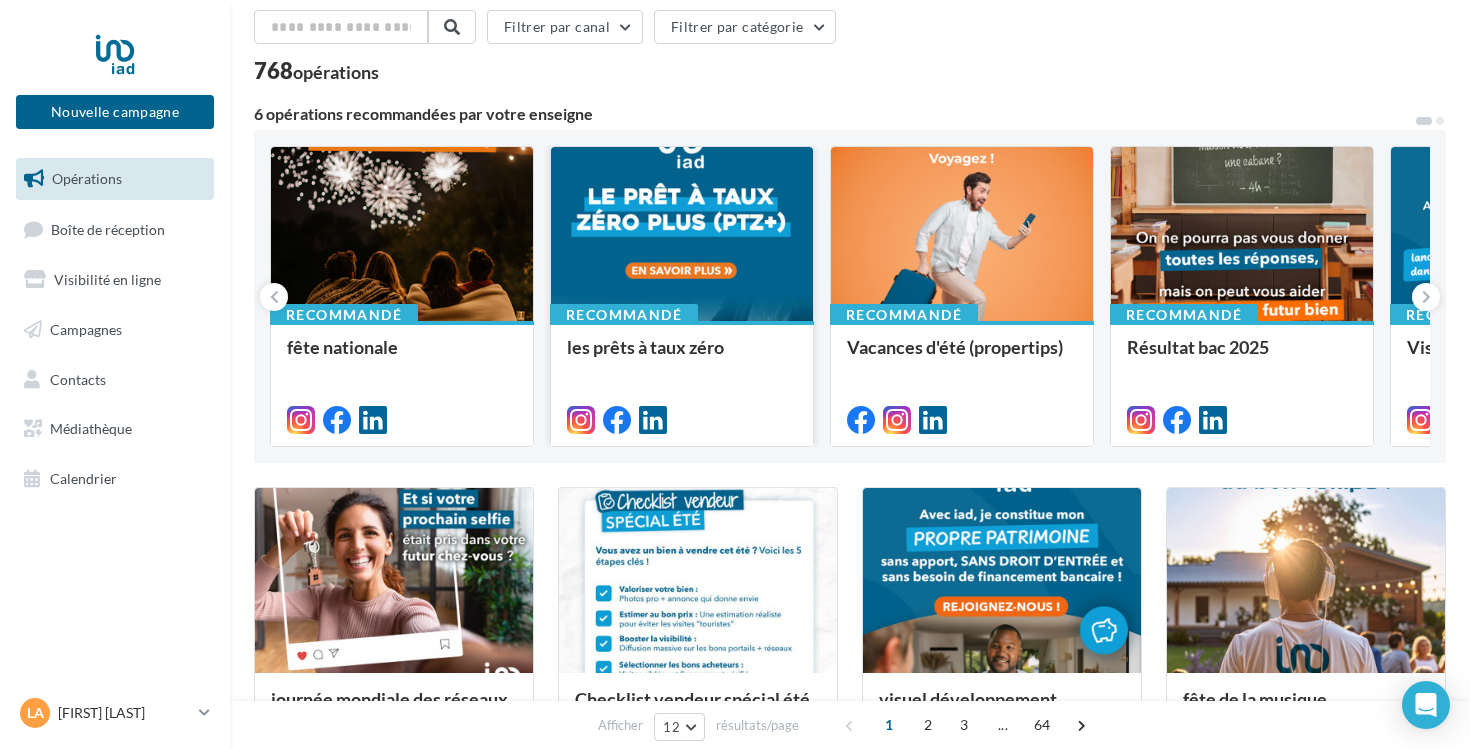 scroll, scrollTop: 118, scrollLeft: 0, axis: vertical 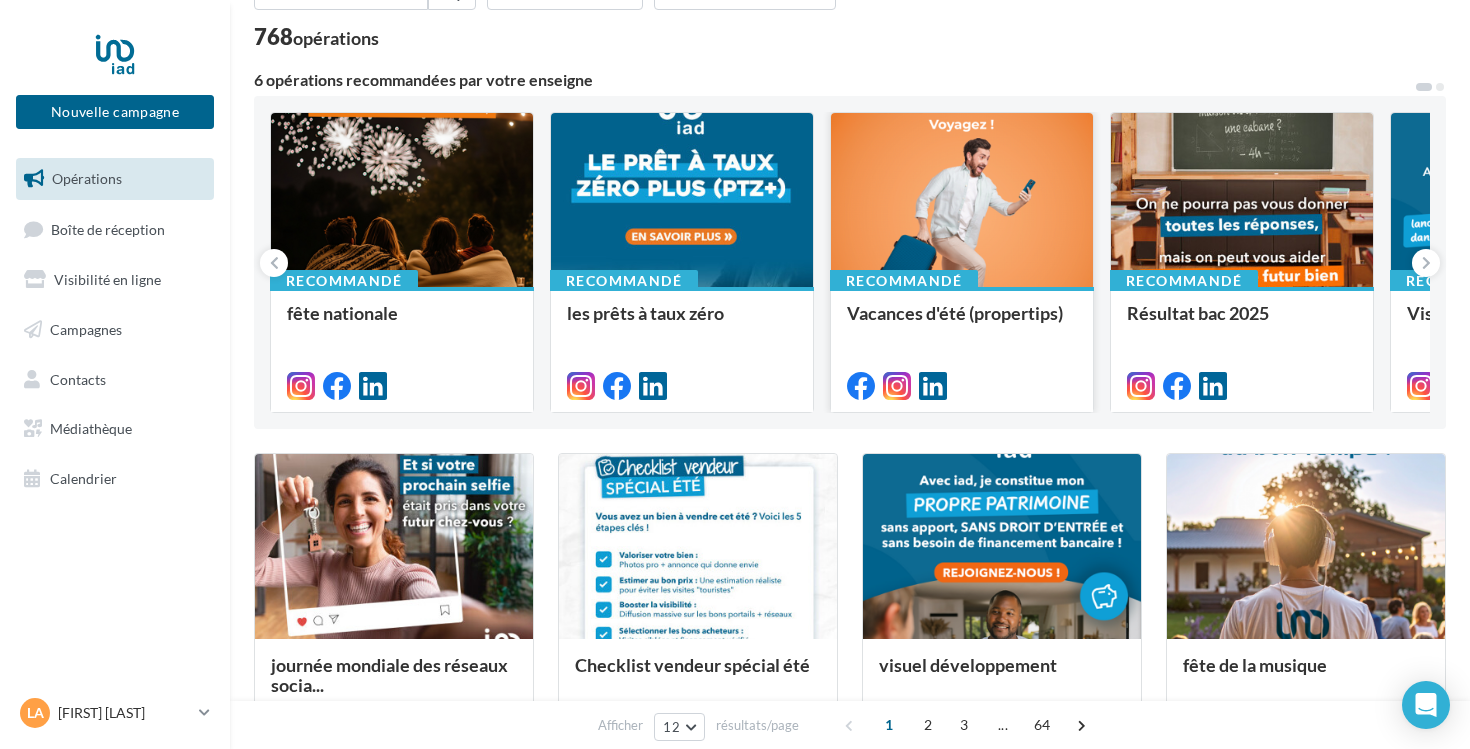 click at bounding box center [962, 201] 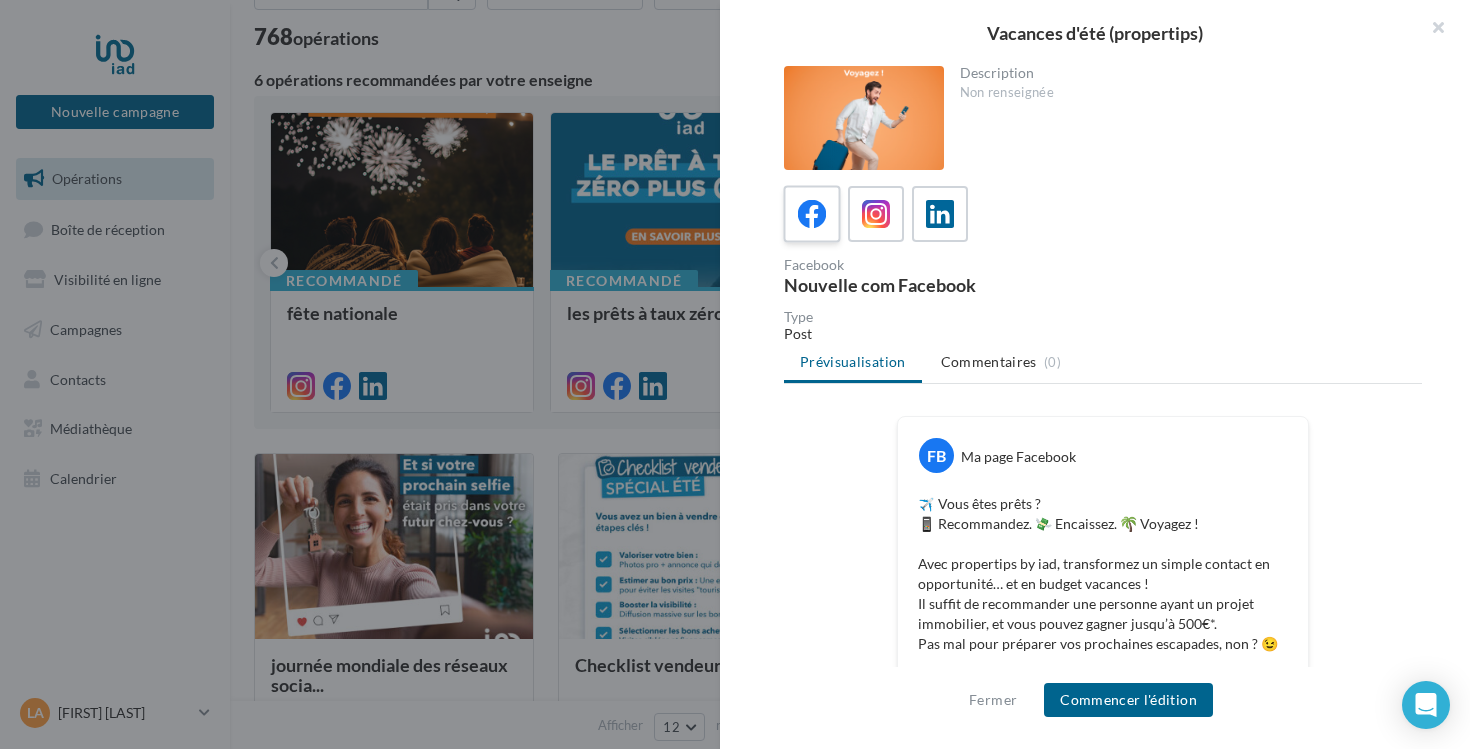 click at bounding box center (812, 214) 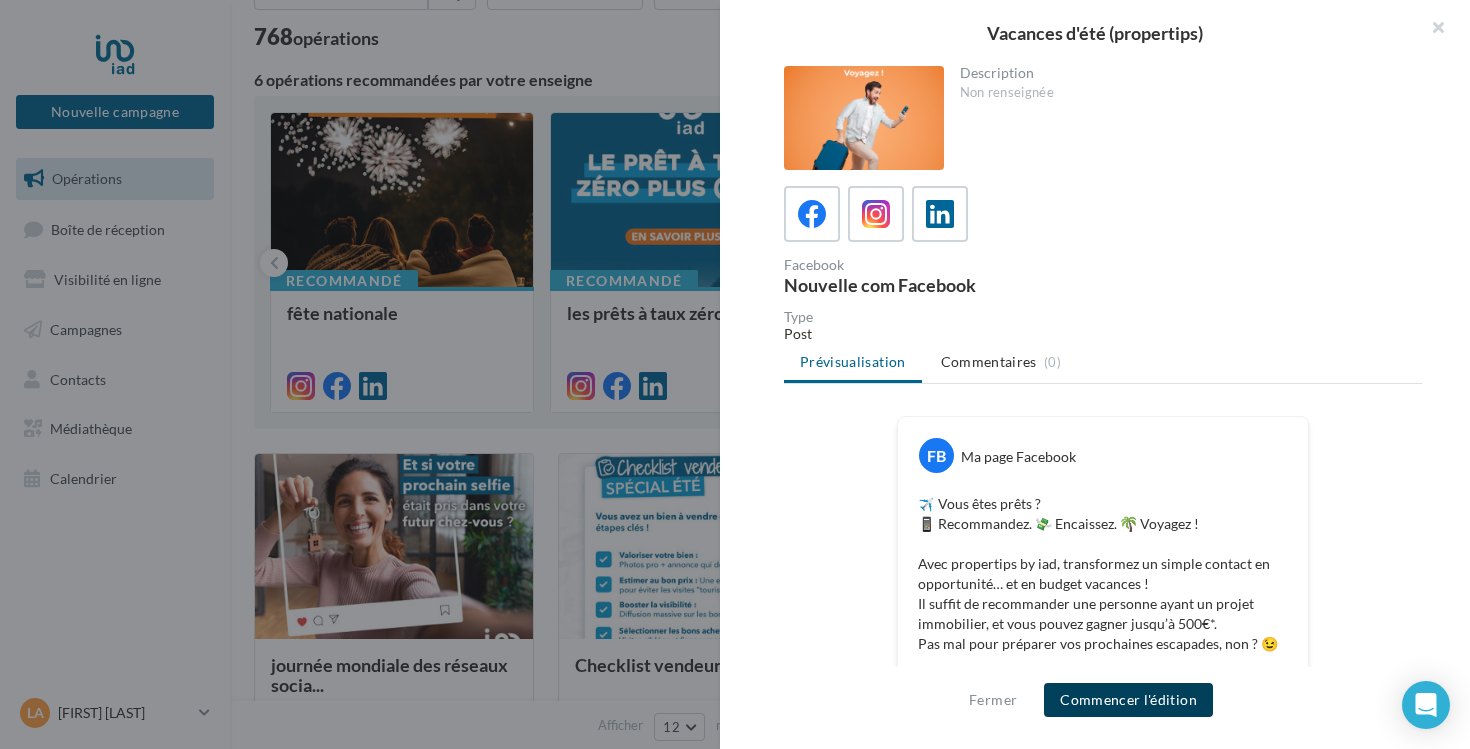 click on "Commencer l'édition" at bounding box center [1128, 700] 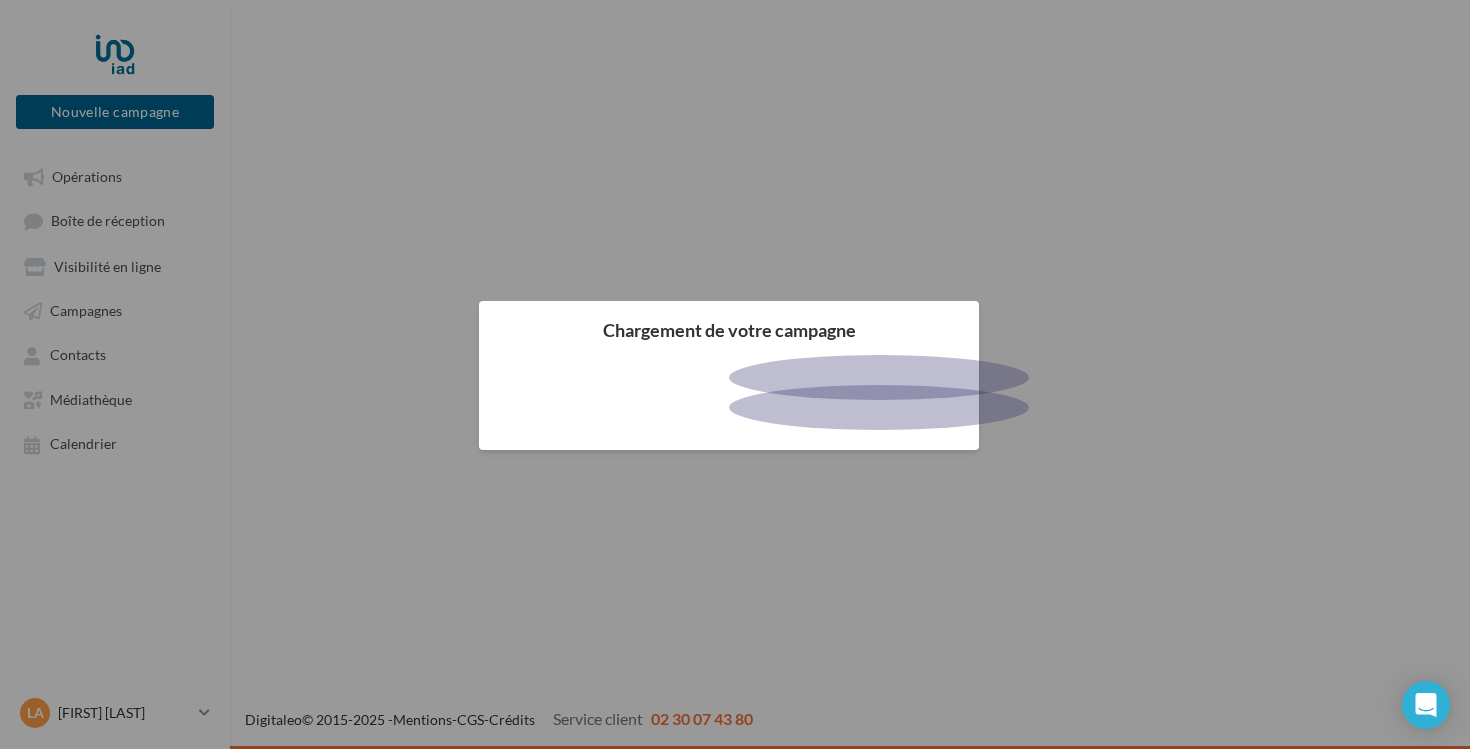 scroll, scrollTop: 0, scrollLeft: 0, axis: both 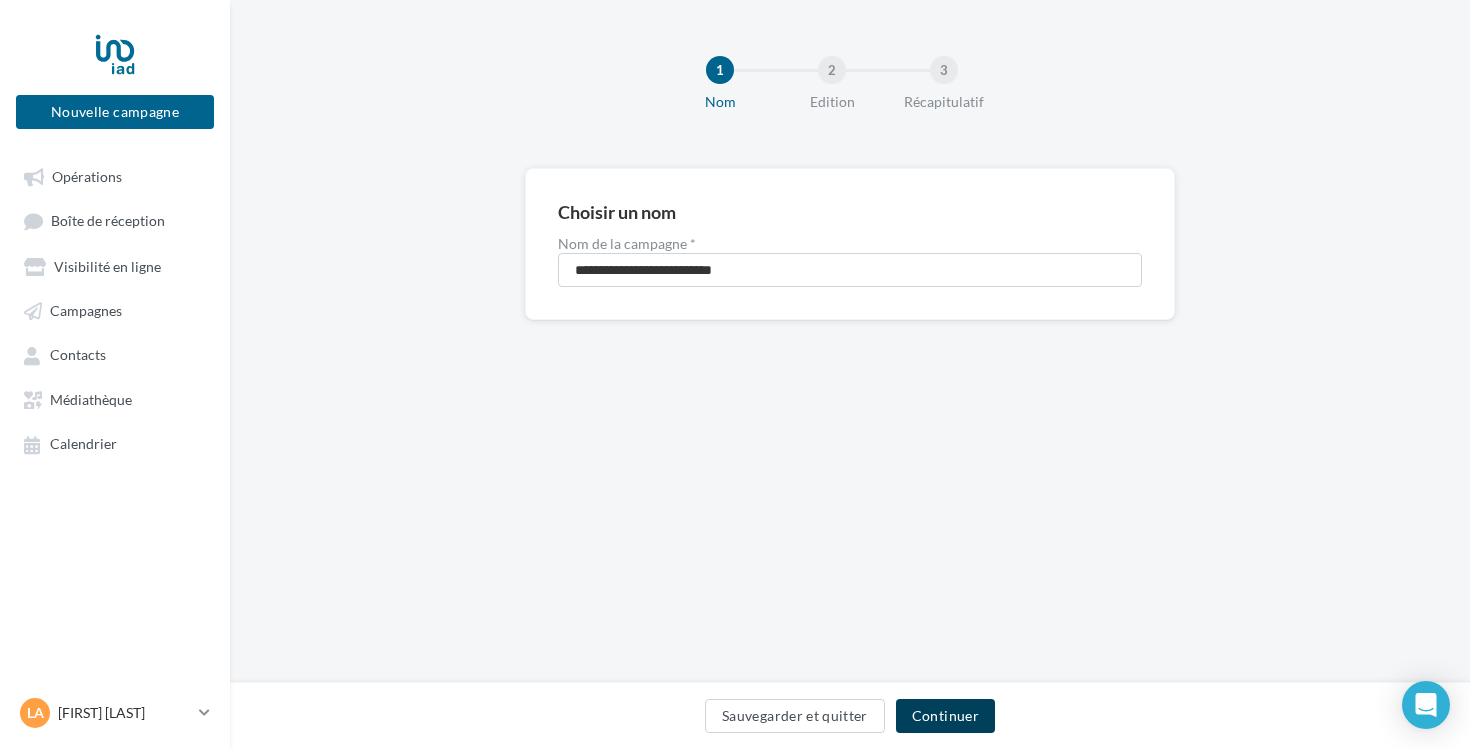 click on "Continuer" at bounding box center [945, 716] 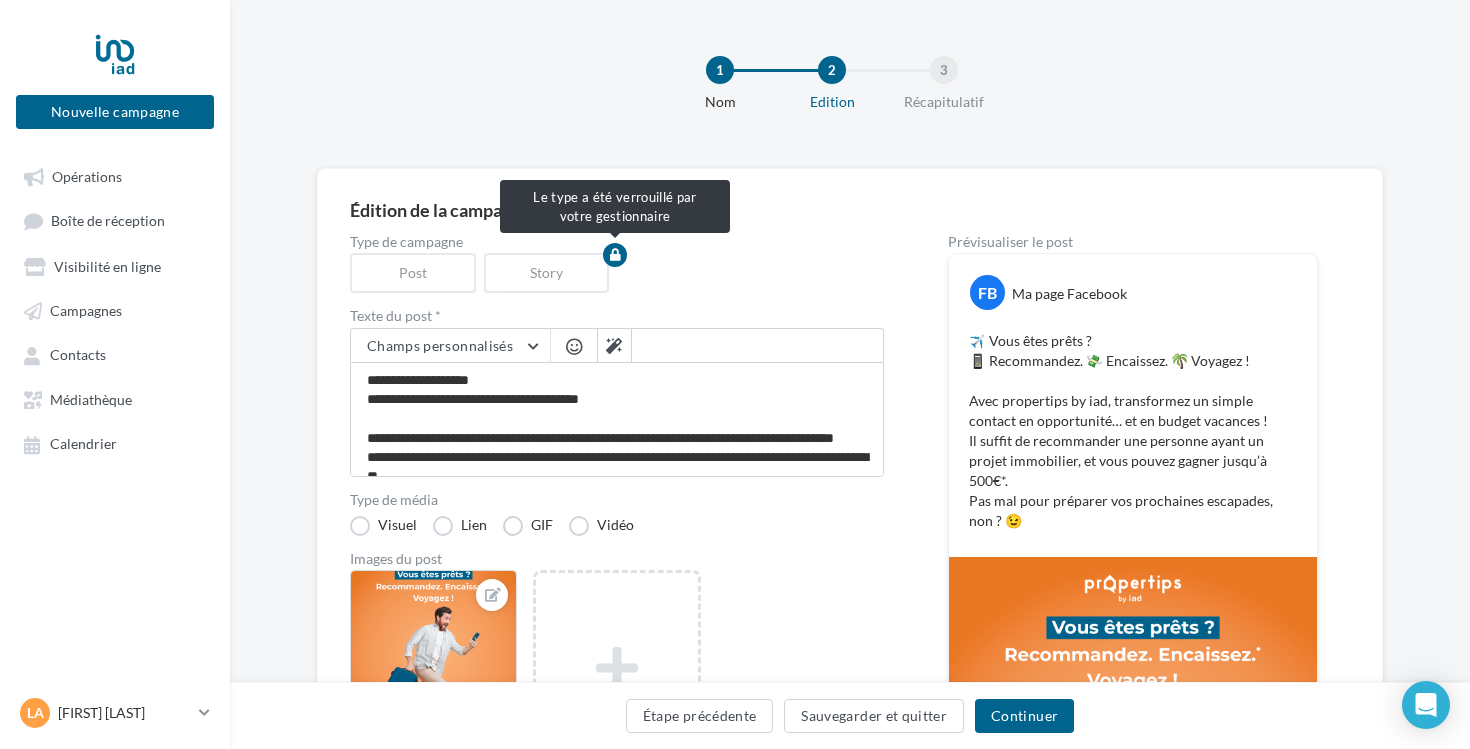 click on "Post" at bounding box center (417, 273) 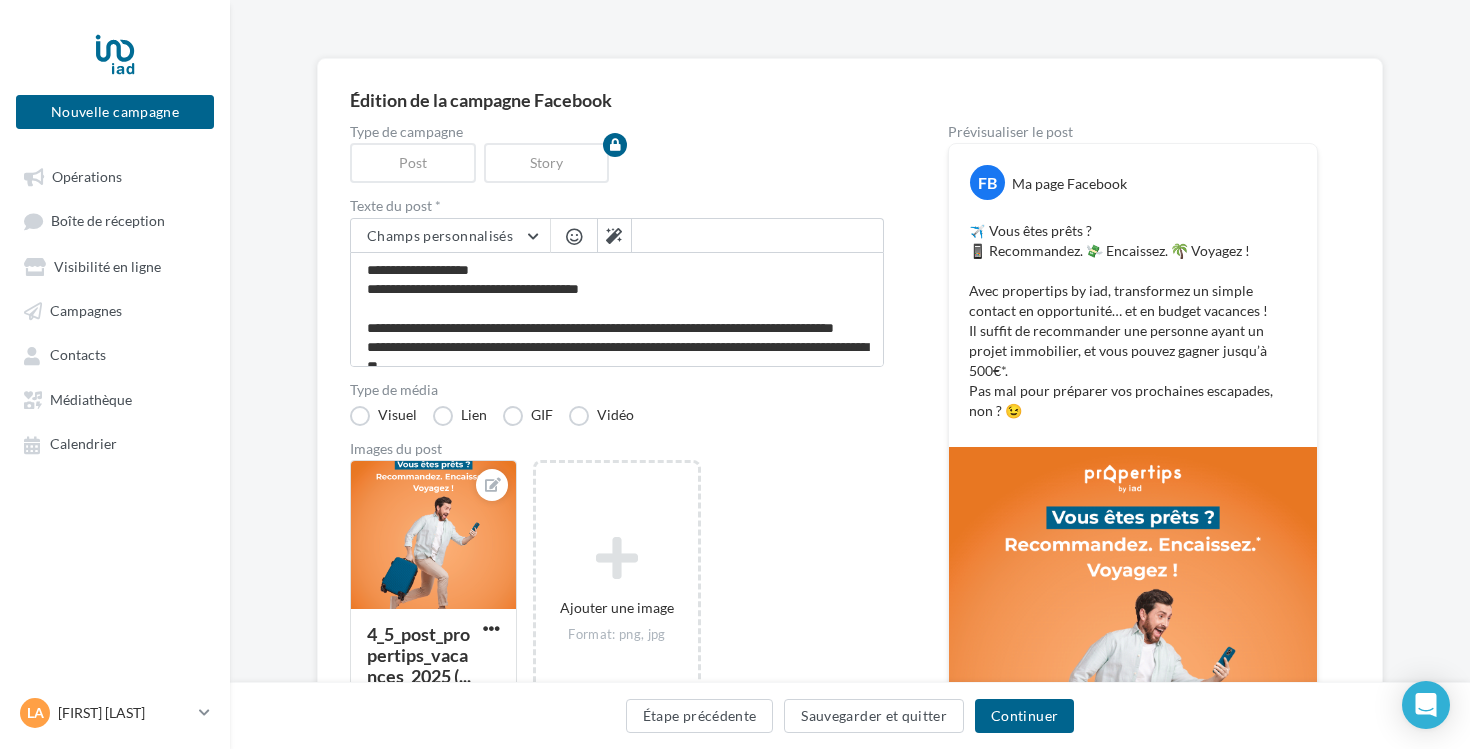 scroll, scrollTop: 149, scrollLeft: 0, axis: vertical 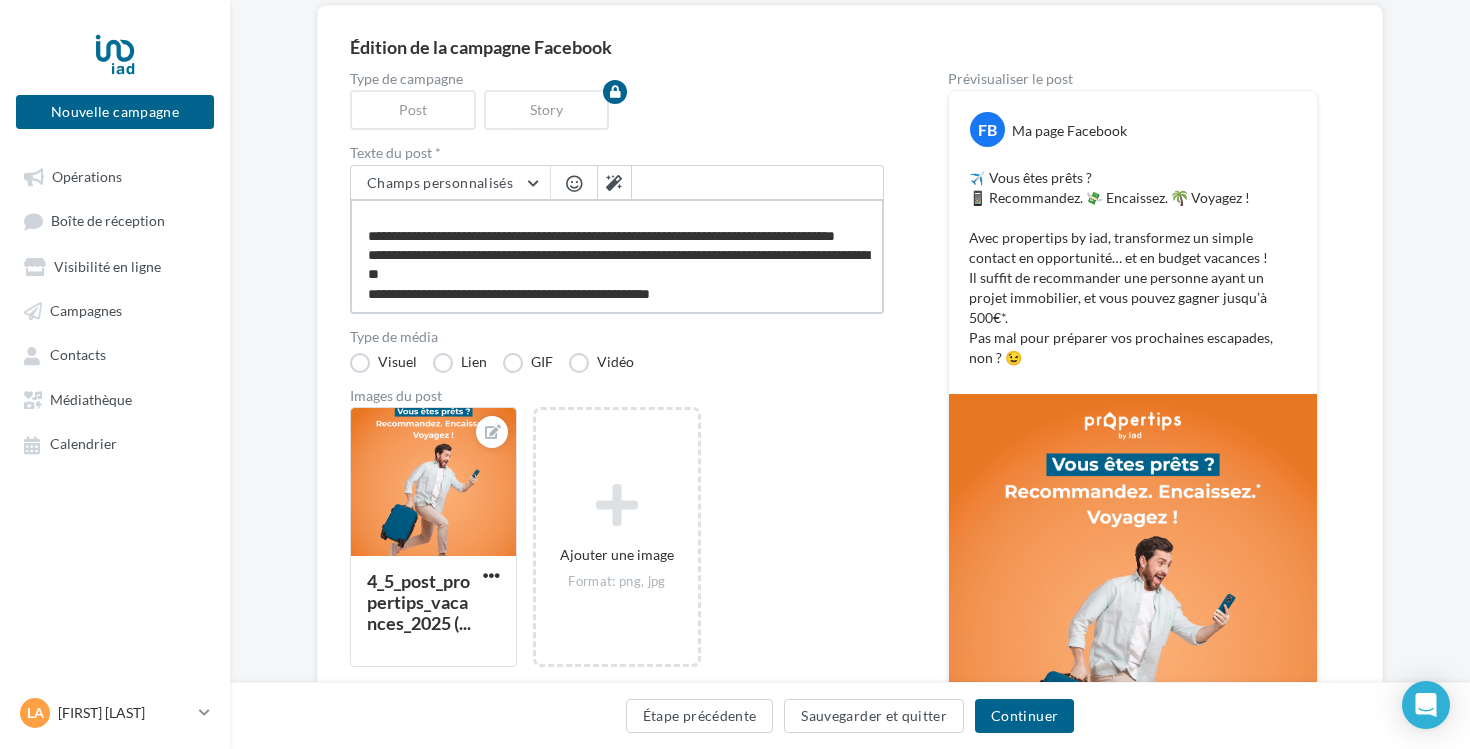 click on "**********" at bounding box center [617, 256] 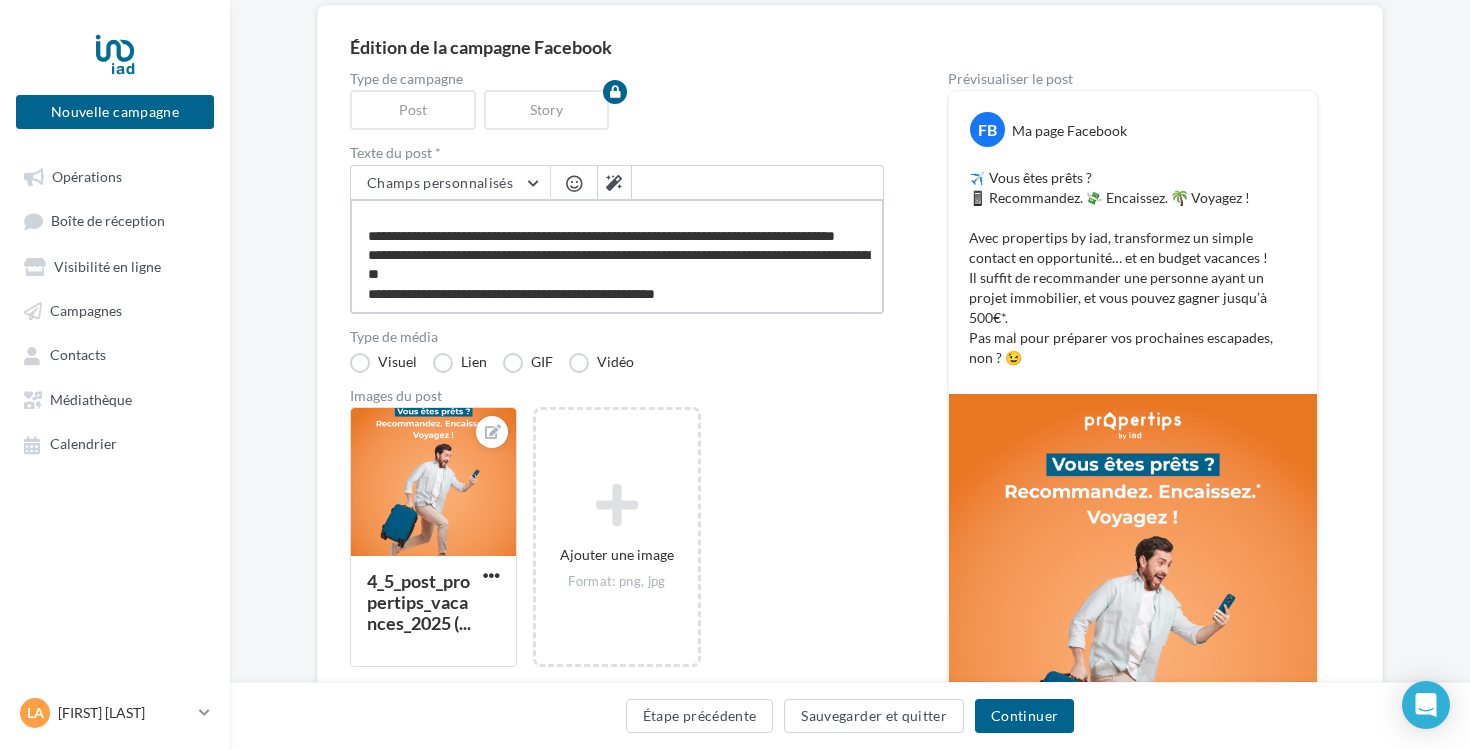 scroll, scrollTop: 69, scrollLeft: 0, axis: vertical 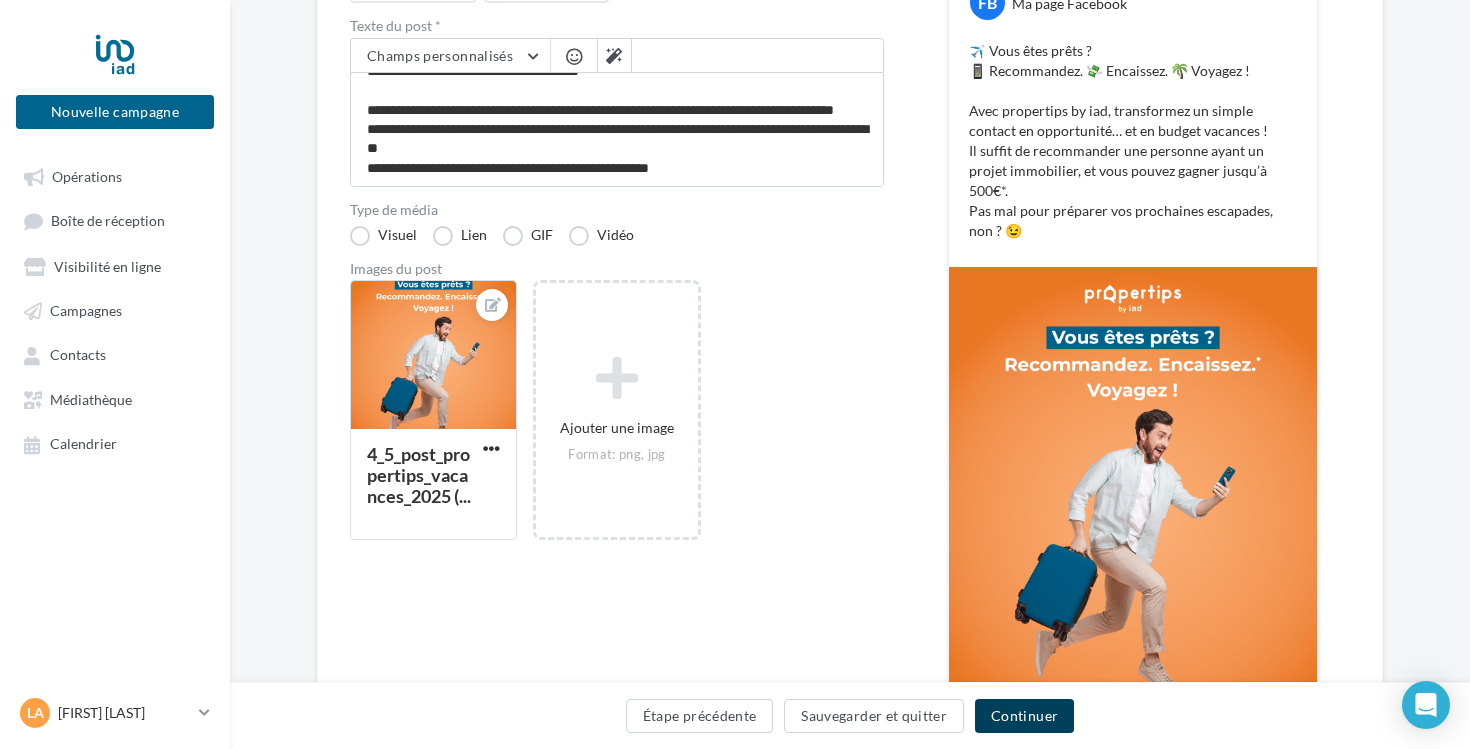 click on "Continuer" at bounding box center (1024, 716) 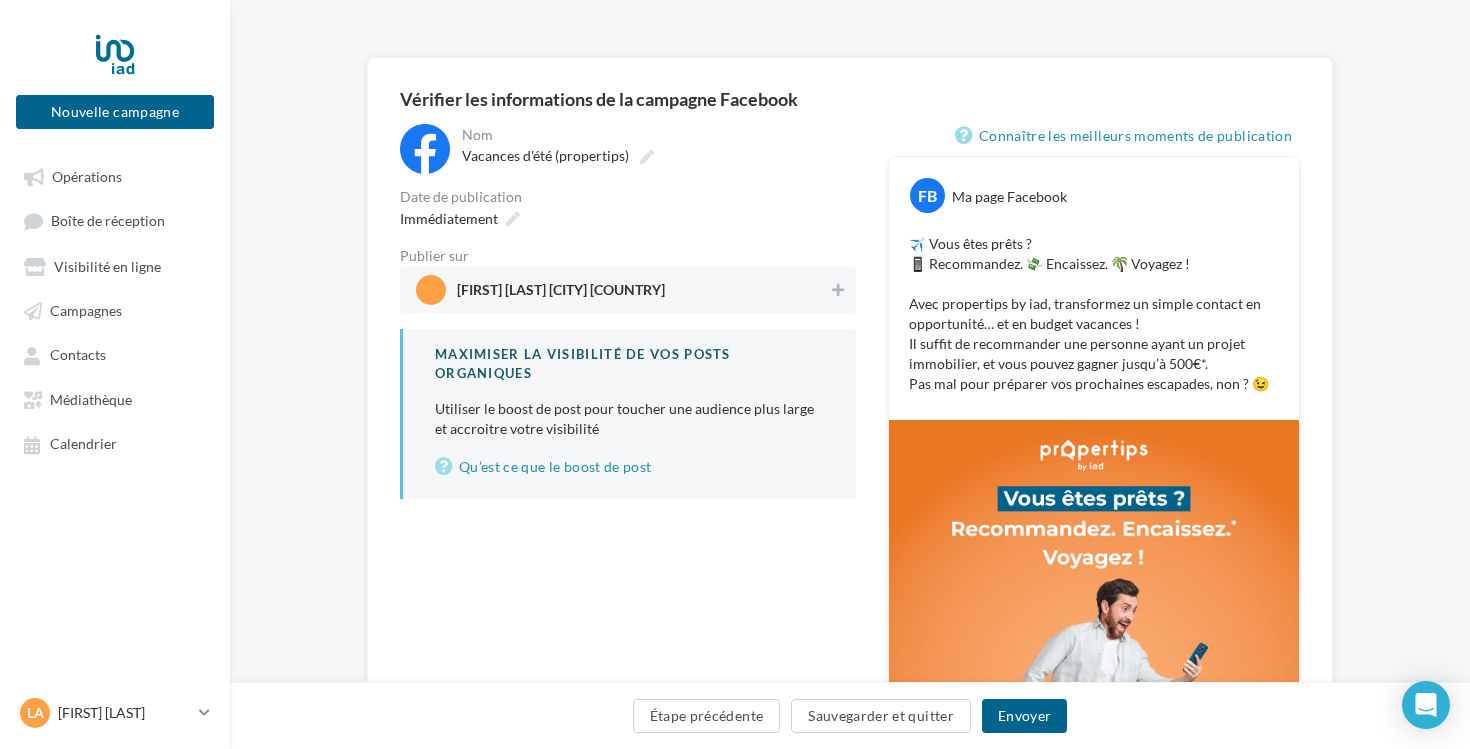scroll, scrollTop: 136, scrollLeft: 0, axis: vertical 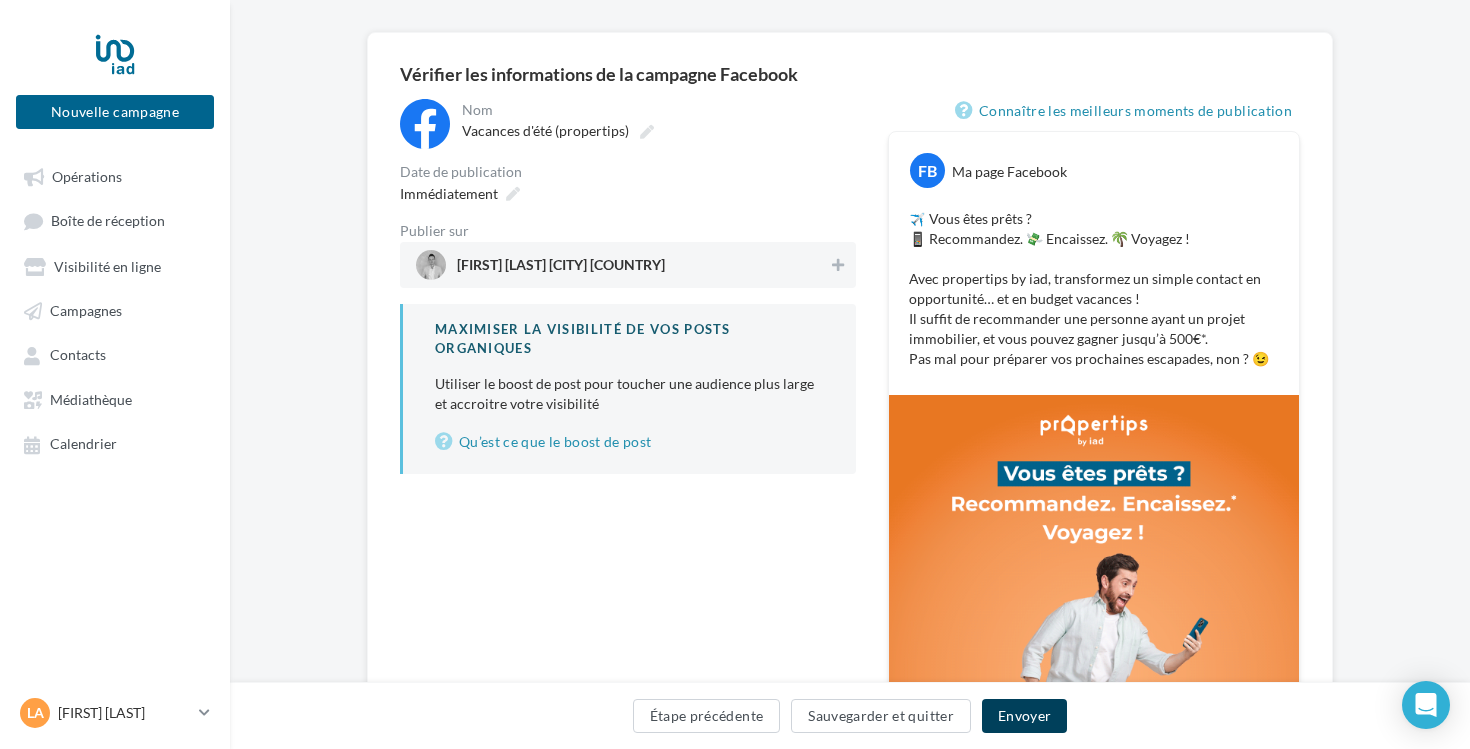 click on "Envoyer" at bounding box center [1024, 716] 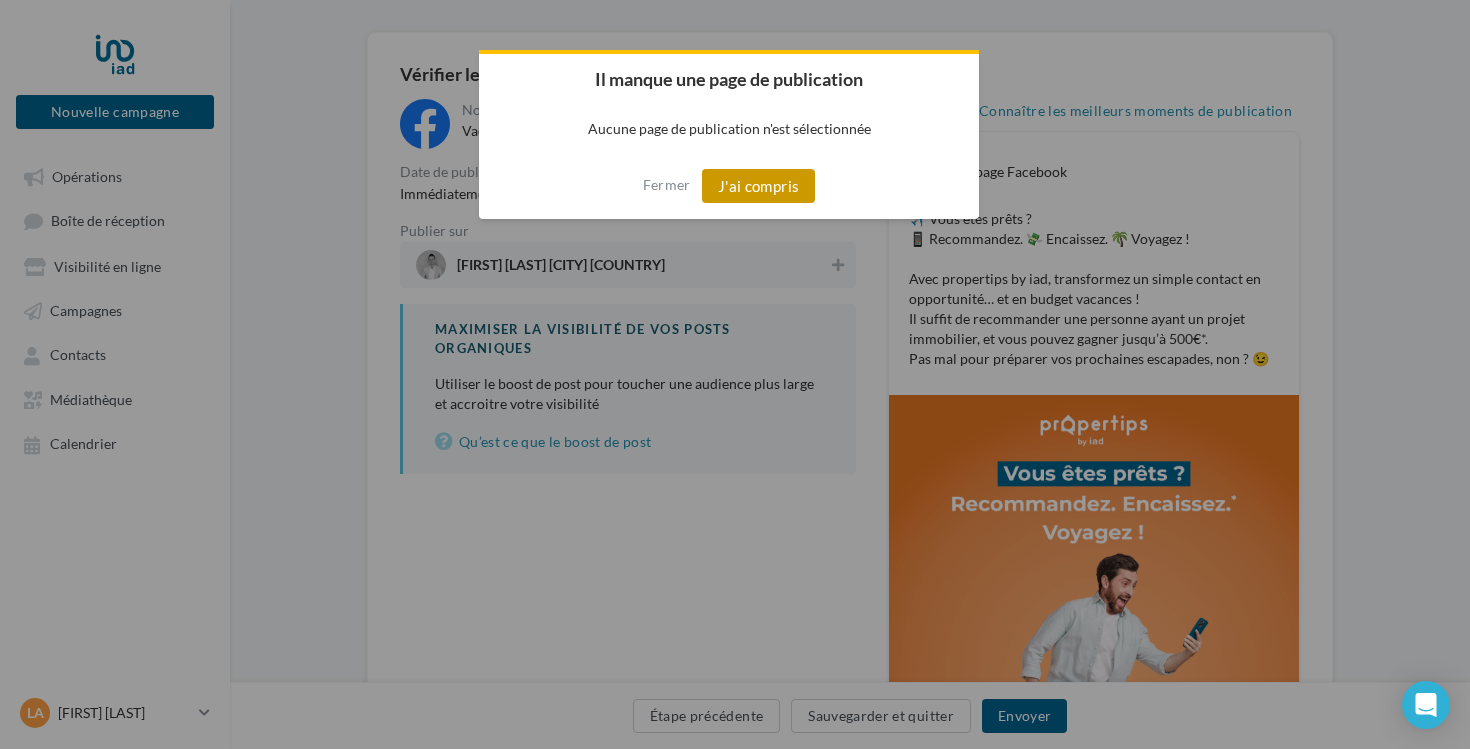 click on "J'ai compris" at bounding box center (759, 186) 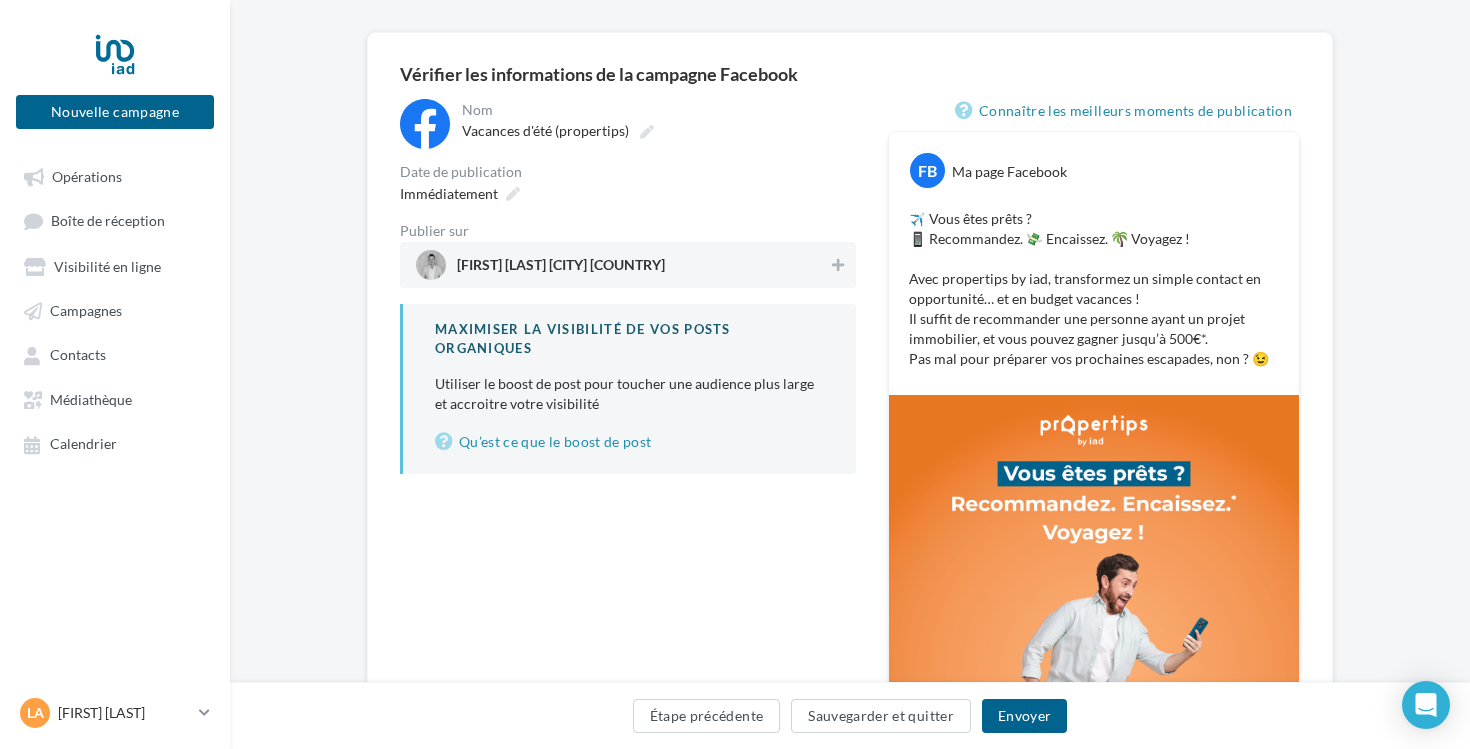 click on "[FIRST] [LAST] IAD France" at bounding box center [561, 269] 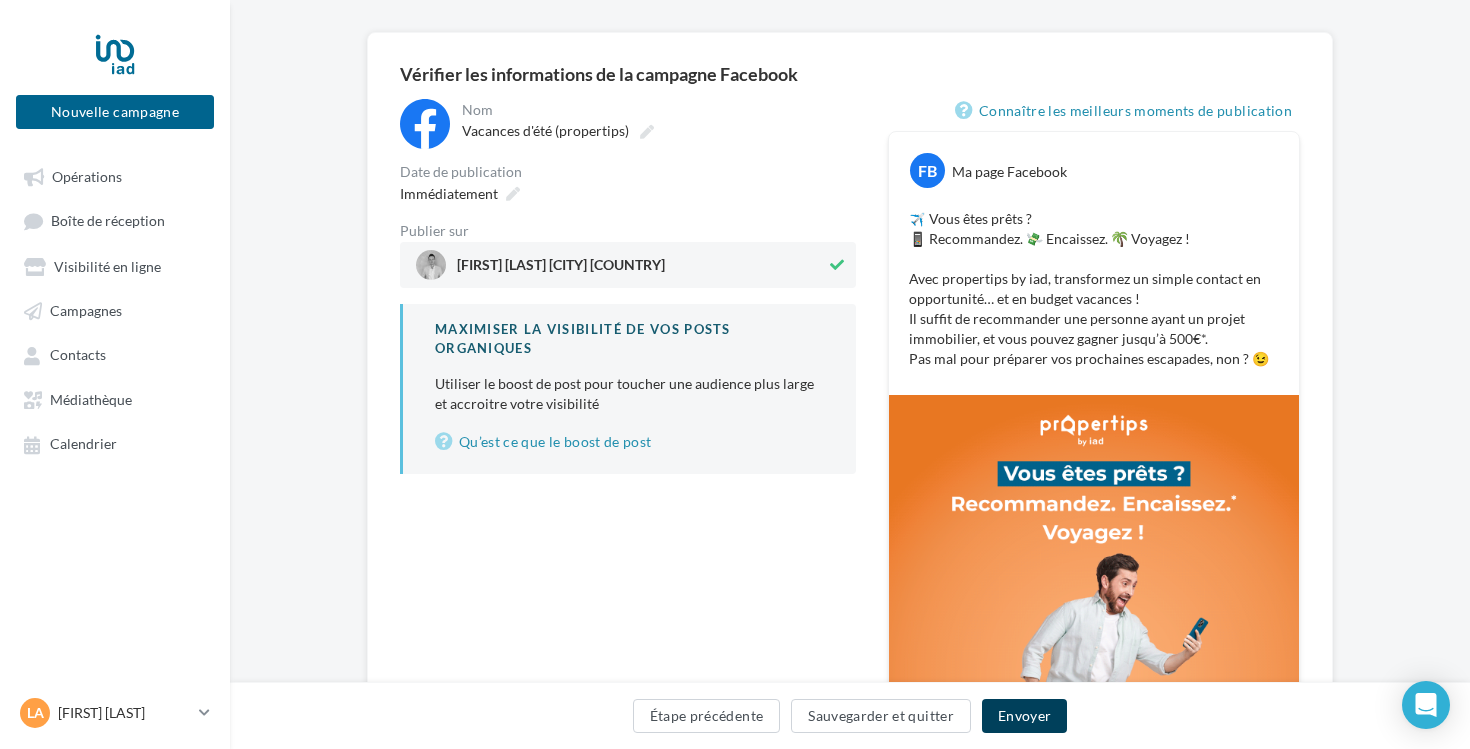 click on "Envoyer" at bounding box center [1024, 716] 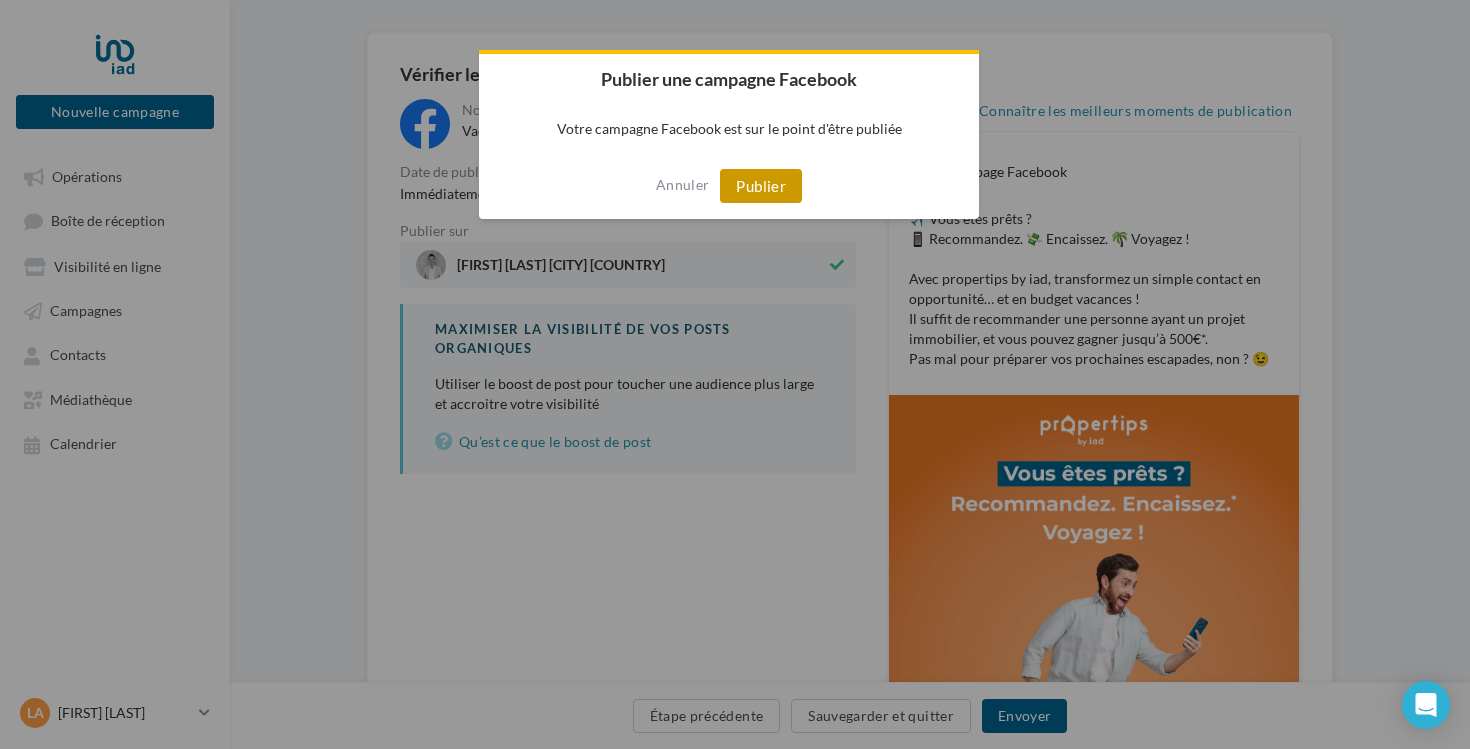 click on "Publier" at bounding box center [761, 186] 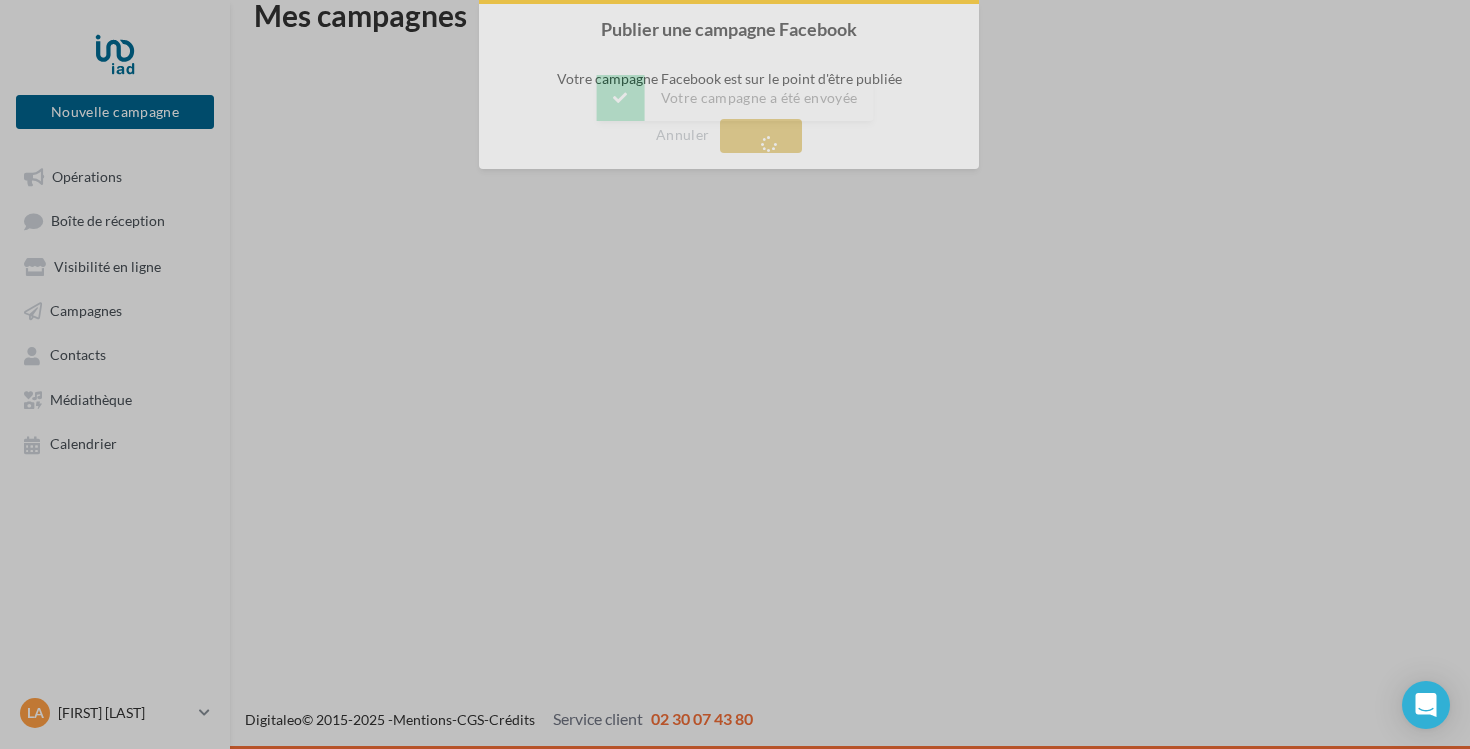 scroll, scrollTop: 32, scrollLeft: 0, axis: vertical 